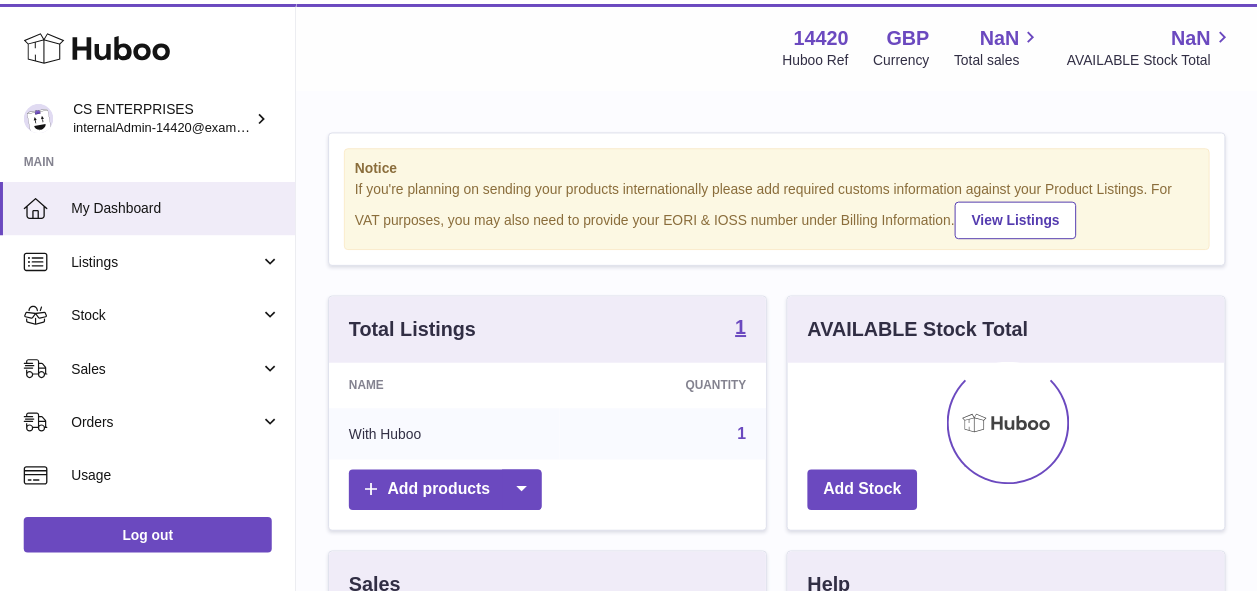 scroll, scrollTop: 0, scrollLeft: 0, axis: both 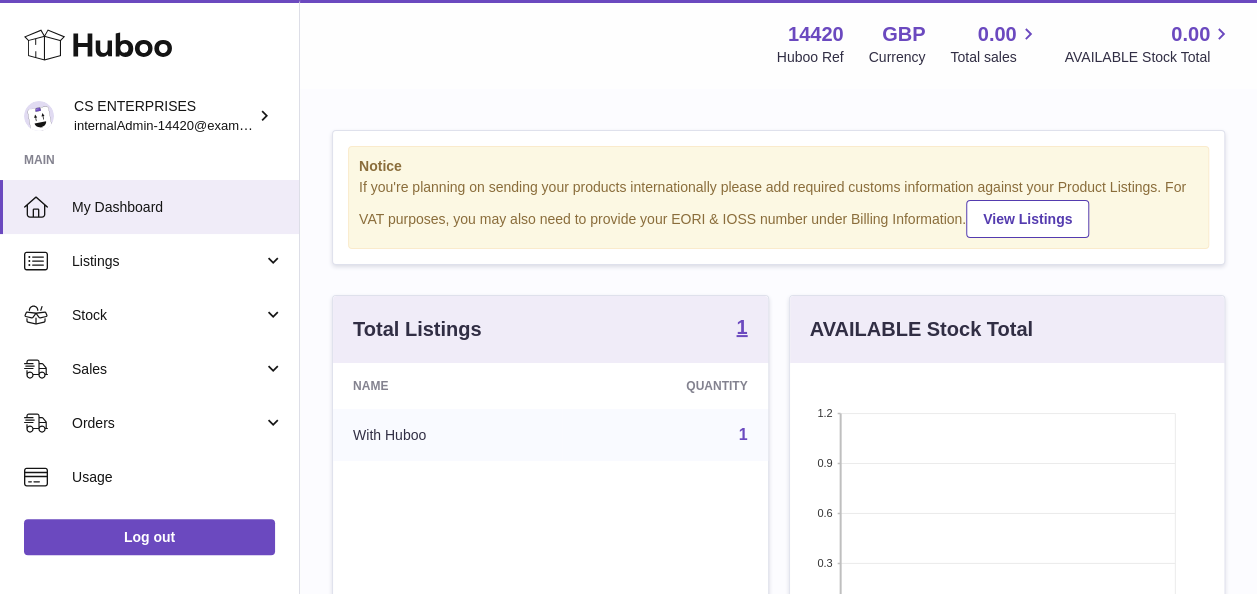 click on "1" at bounding box center [664, 435] 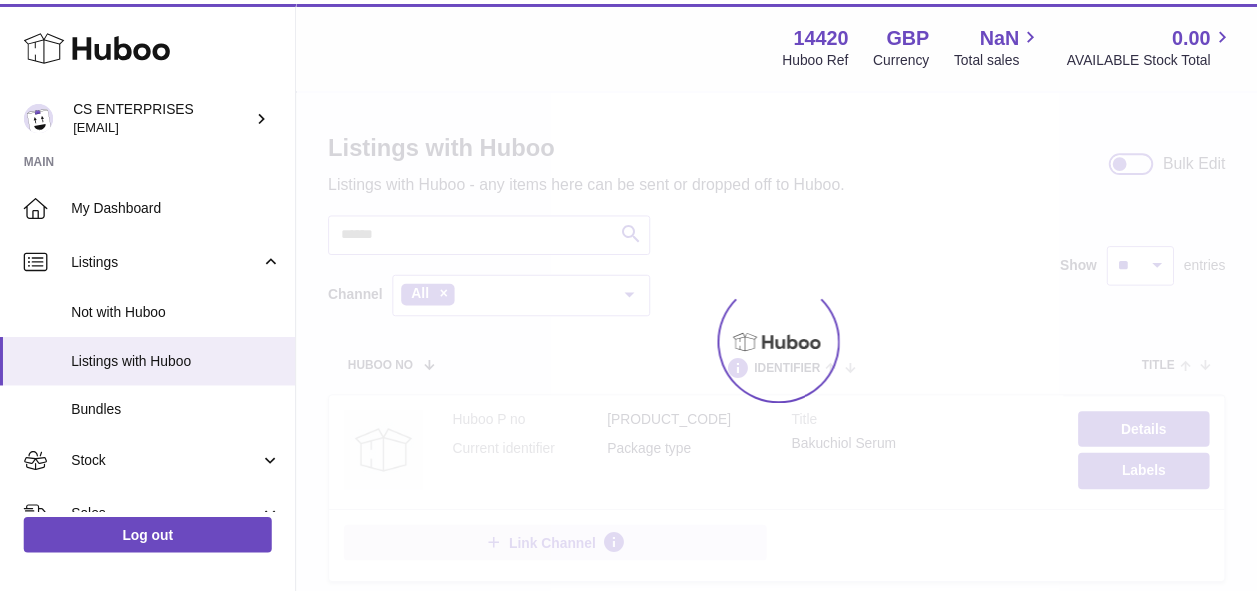 scroll, scrollTop: 0, scrollLeft: 0, axis: both 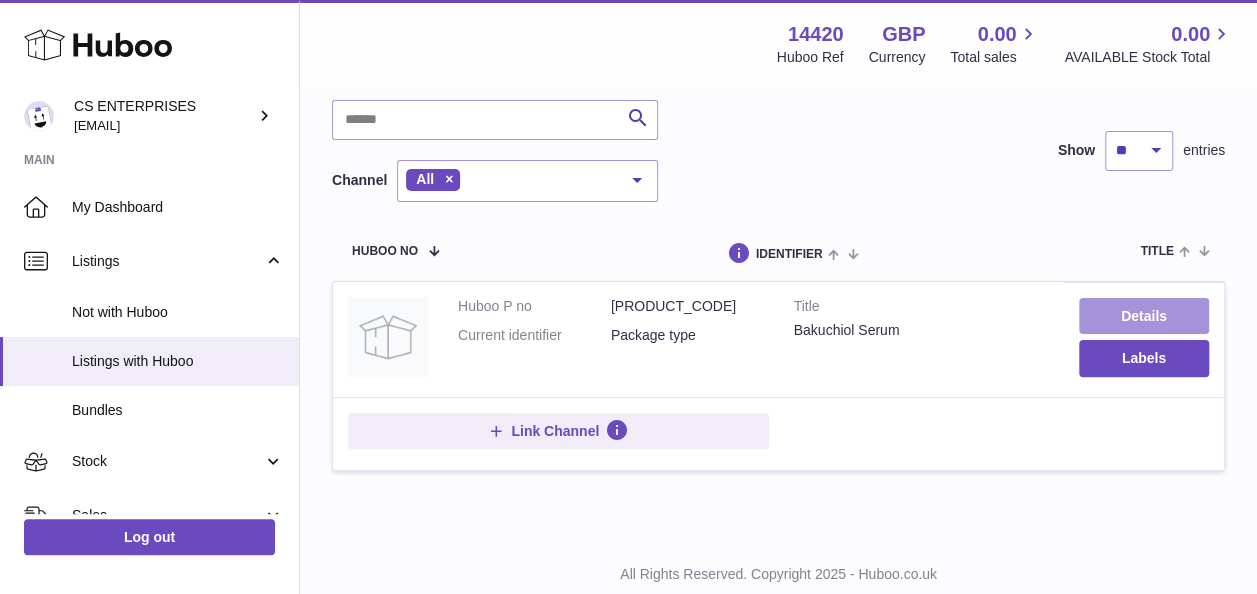 click on "Details" at bounding box center (1144, 316) 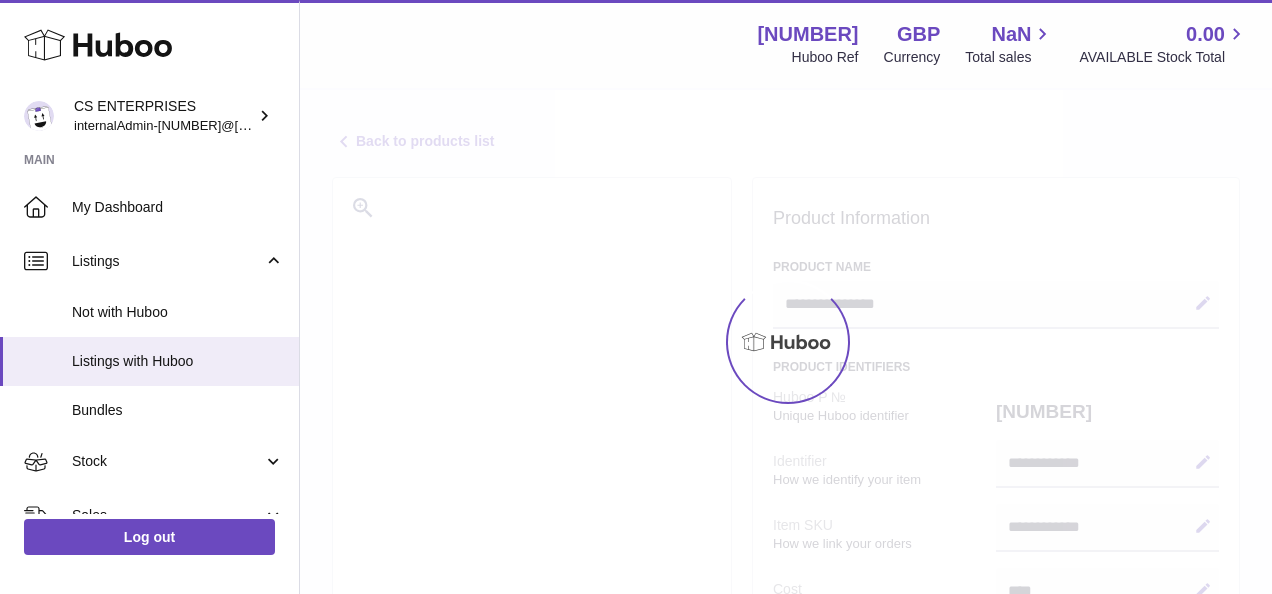 select on "***" 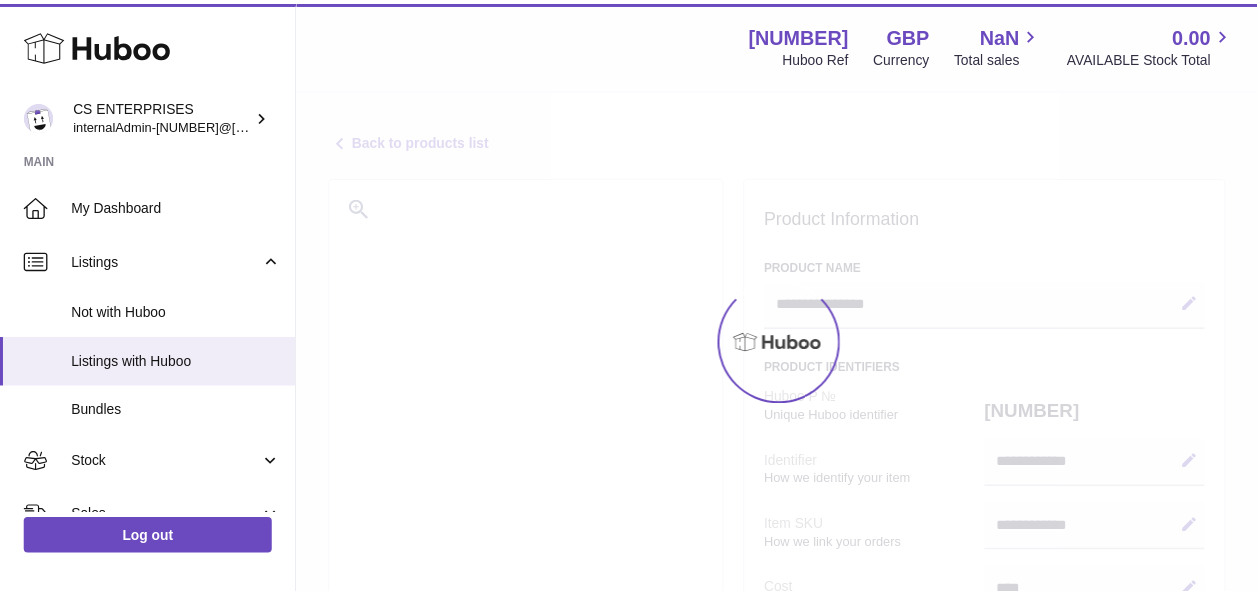 scroll, scrollTop: 0, scrollLeft: 0, axis: both 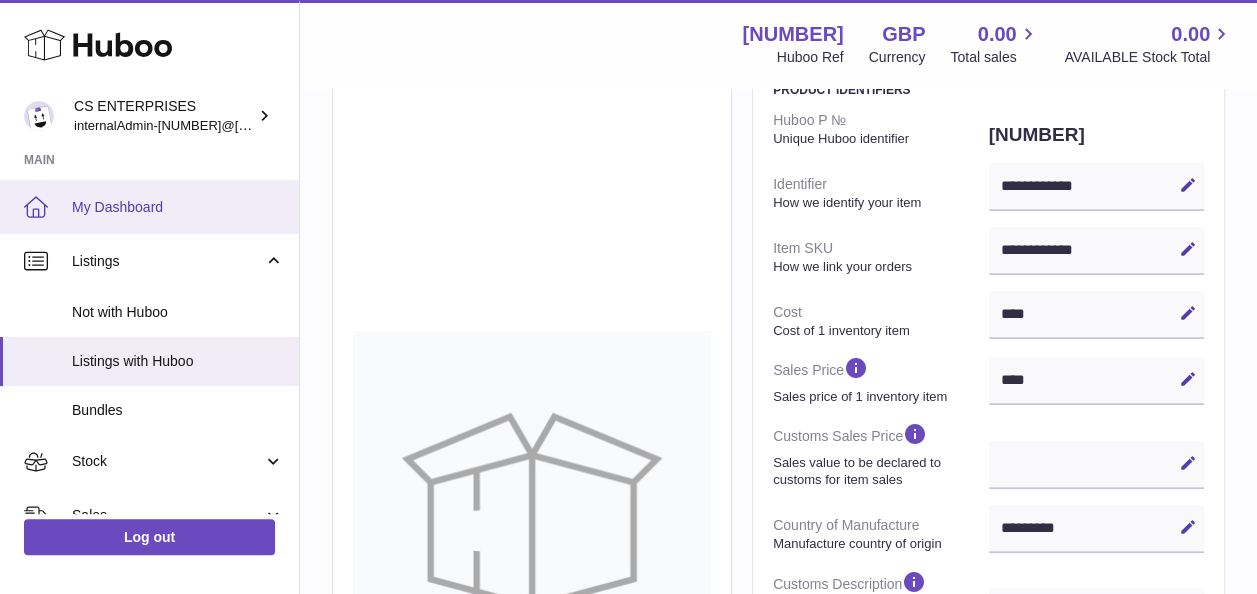 click on "My Dashboard" at bounding box center [178, 207] 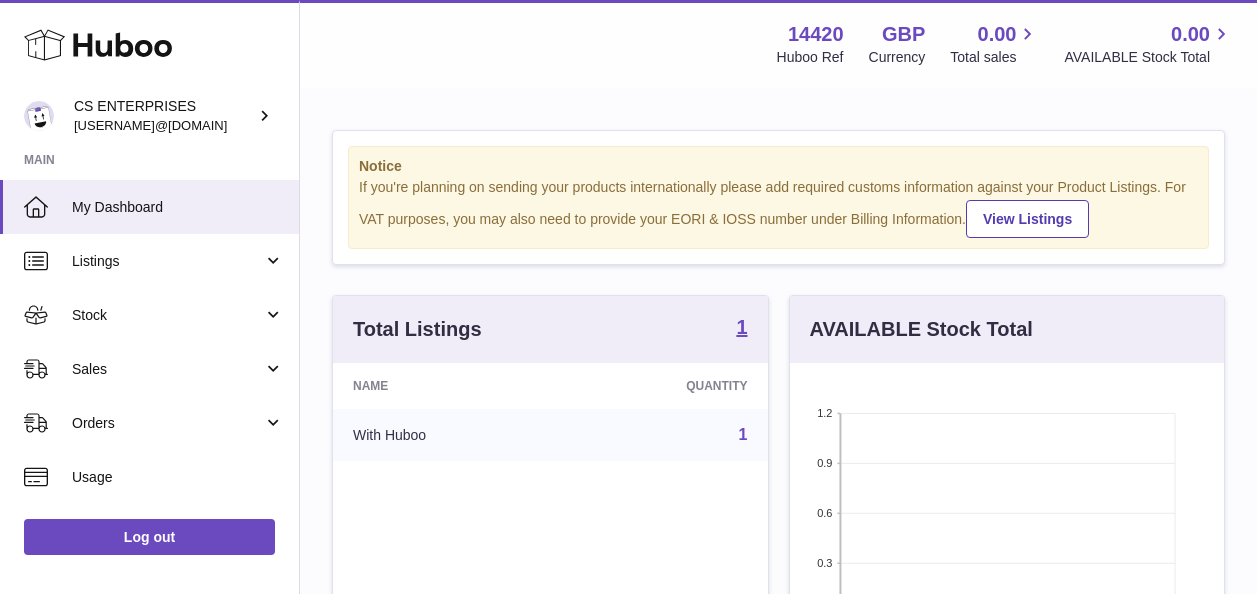 scroll, scrollTop: 0, scrollLeft: 0, axis: both 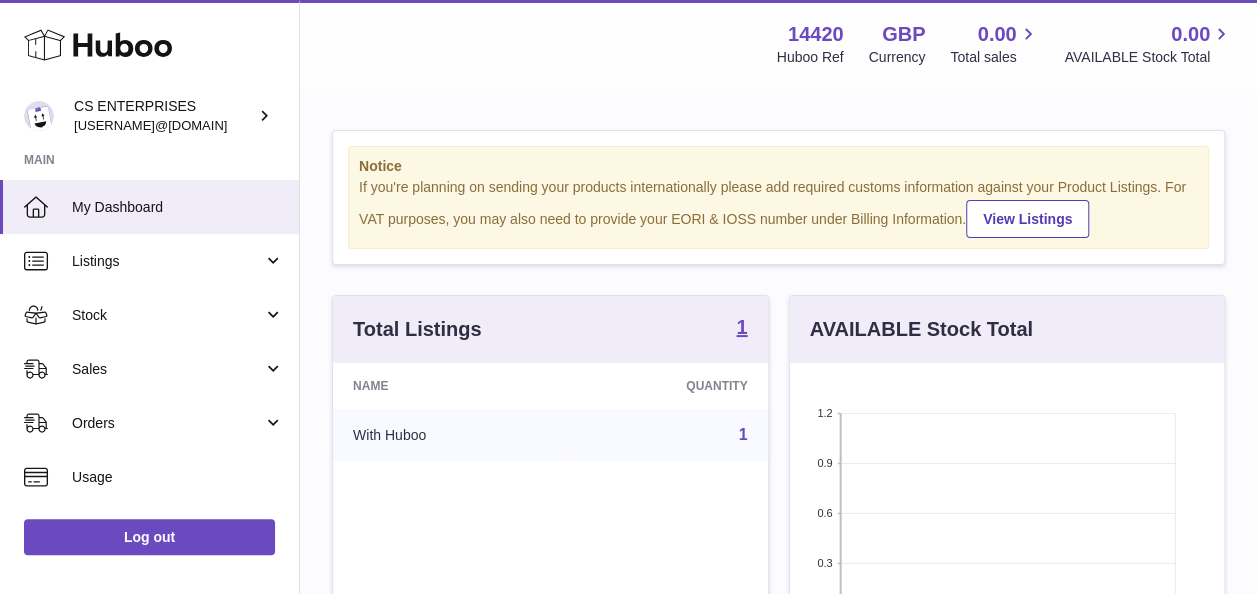 click on "1" at bounding box center (664, 435) 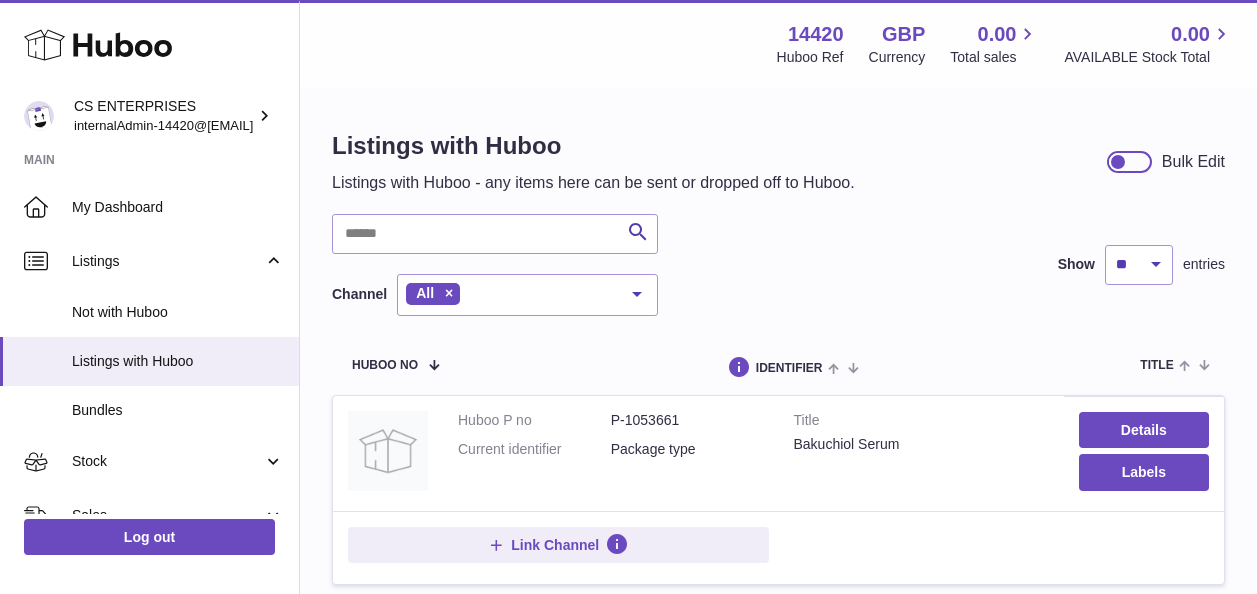 scroll, scrollTop: 0, scrollLeft: 0, axis: both 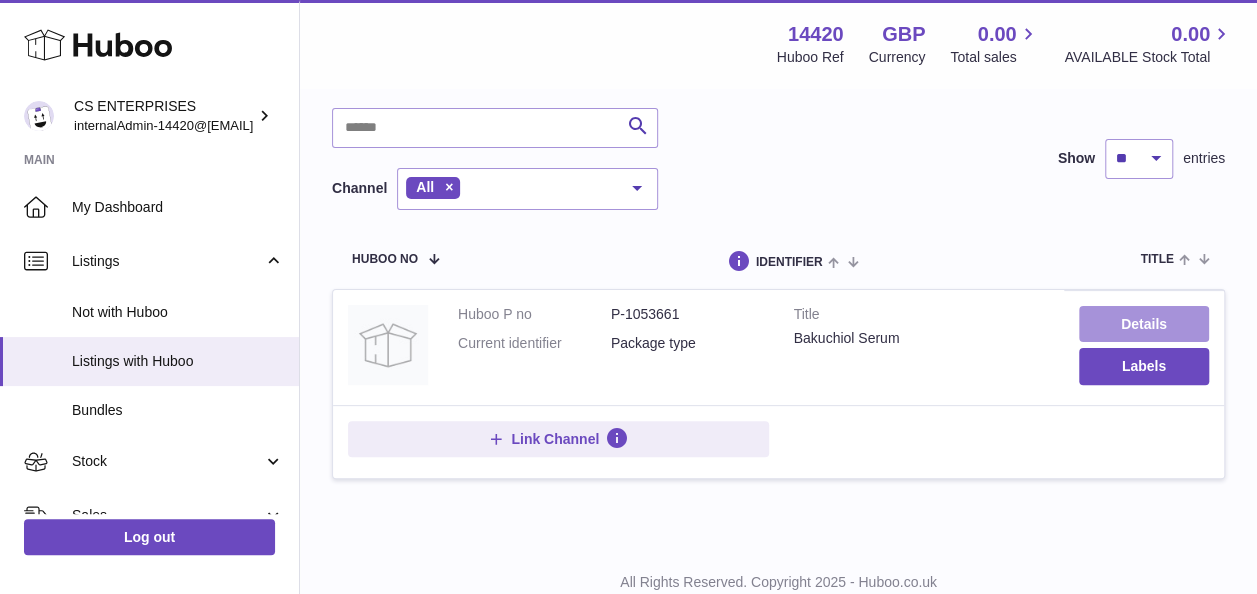 click on "Details" at bounding box center (1144, 324) 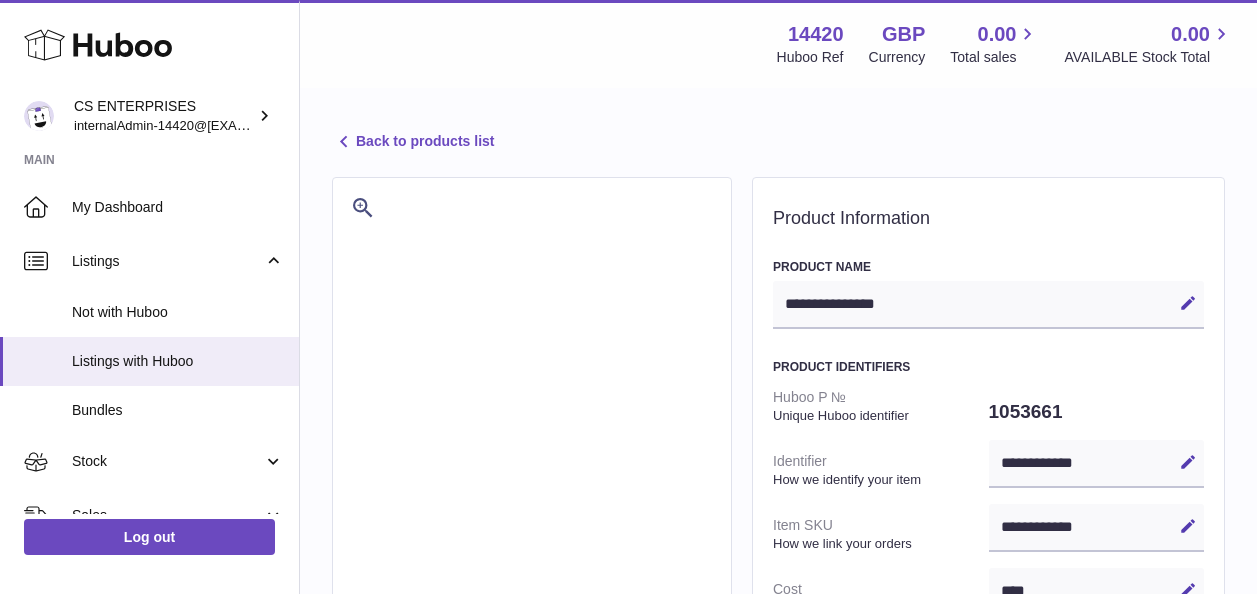 select on "***" 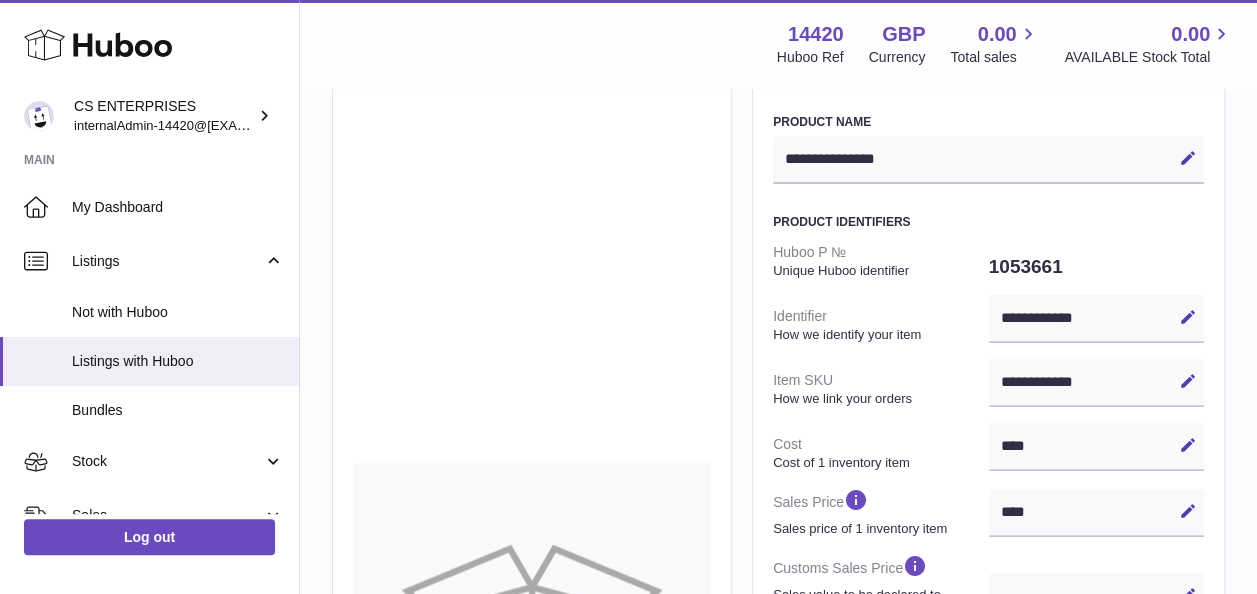 scroll, scrollTop: 0, scrollLeft: 0, axis: both 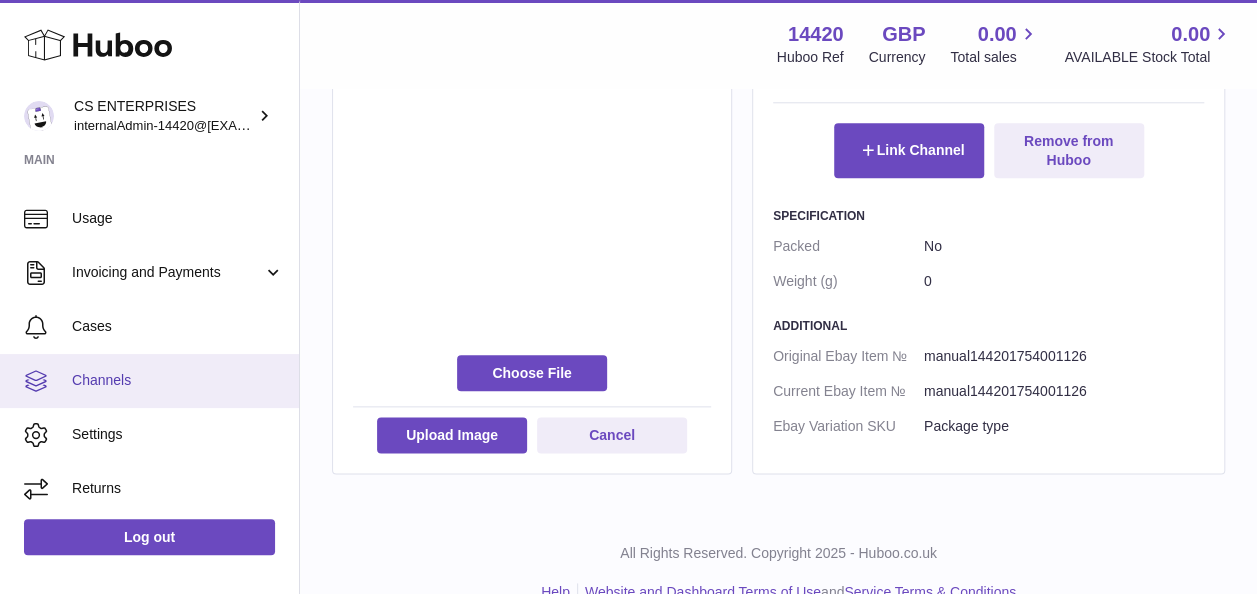 click on "Channels" at bounding box center (178, 380) 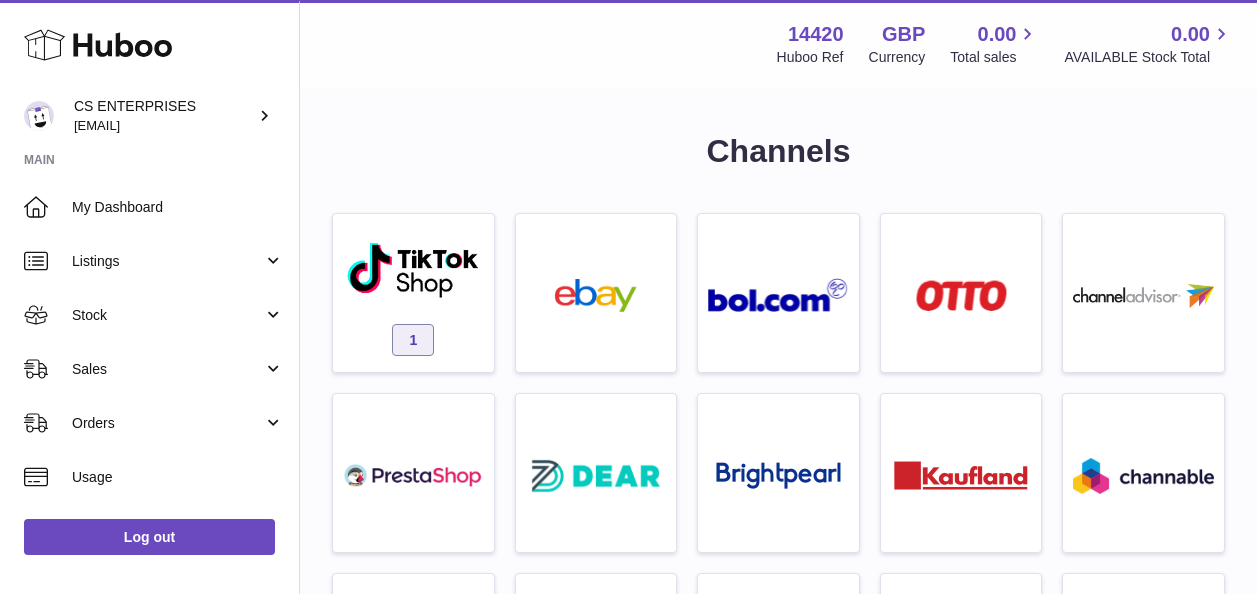 scroll, scrollTop: 0, scrollLeft: 0, axis: both 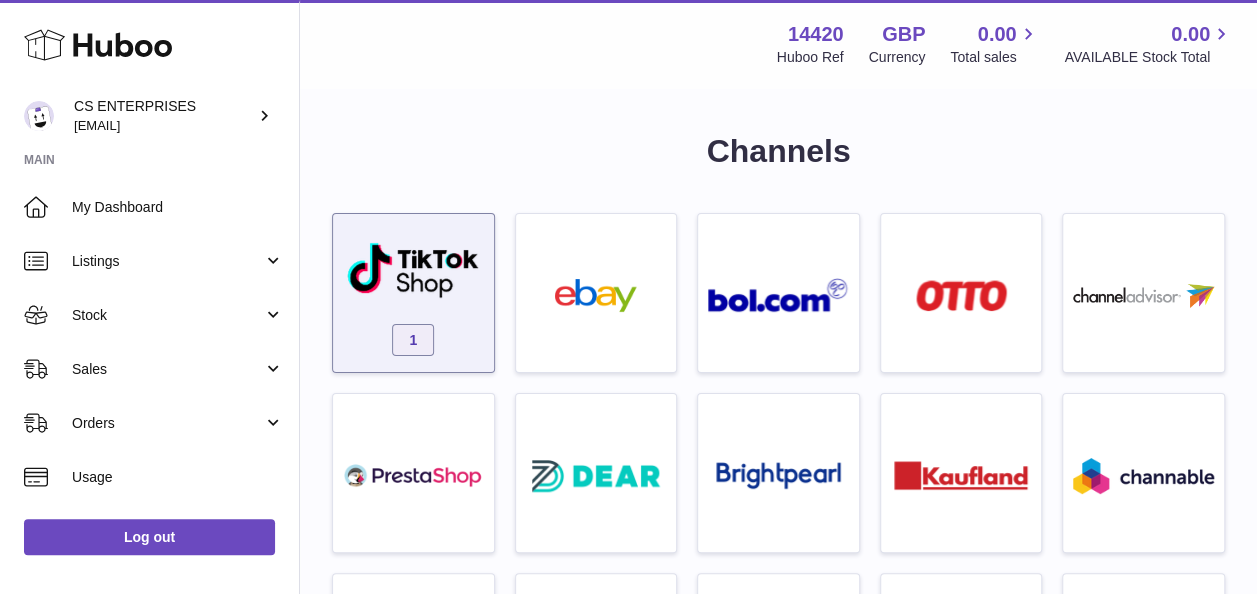 click on "1" at bounding box center [413, 298] 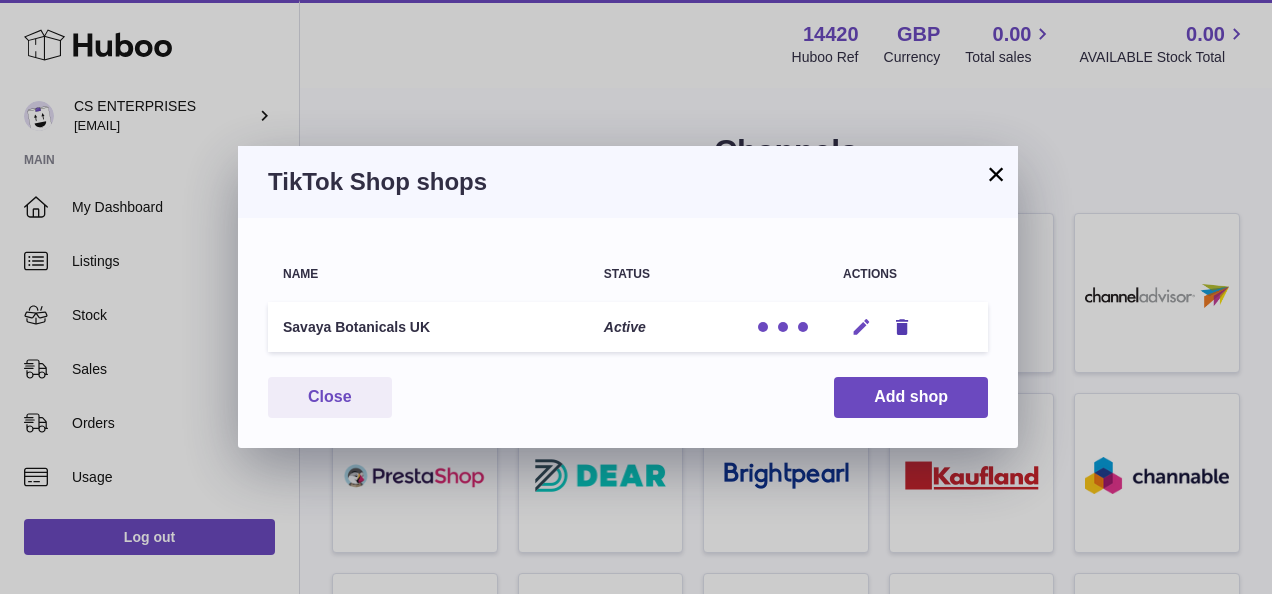 click at bounding box center (861, 327) 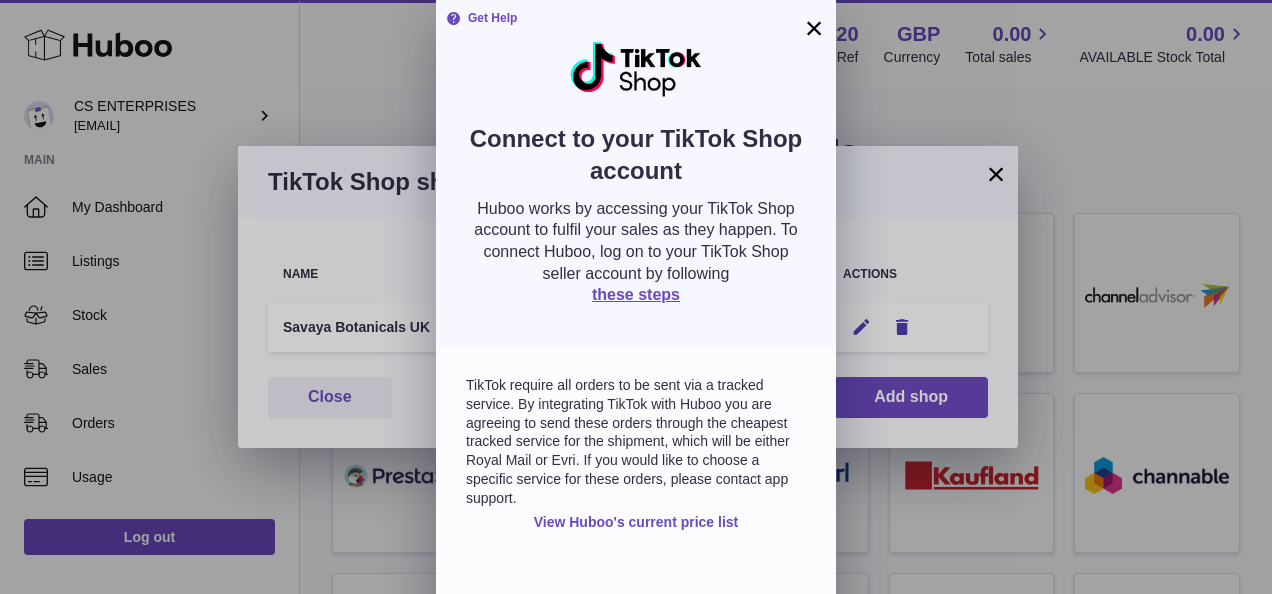 click on "×" at bounding box center [814, 28] 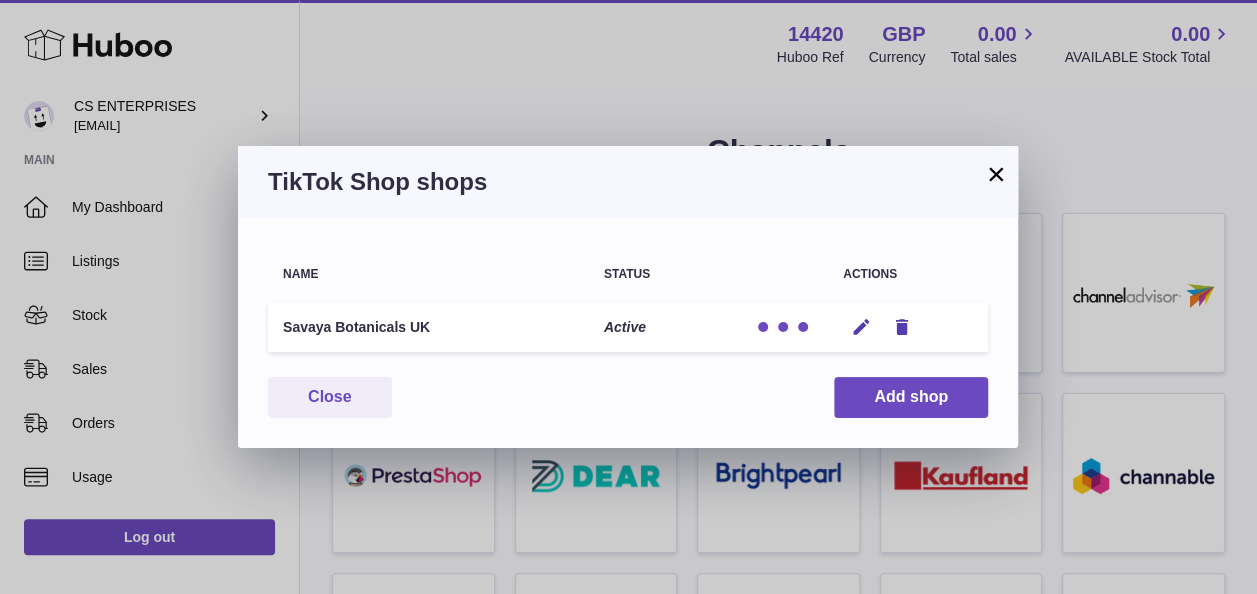 click on "×" at bounding box center (996, 174) 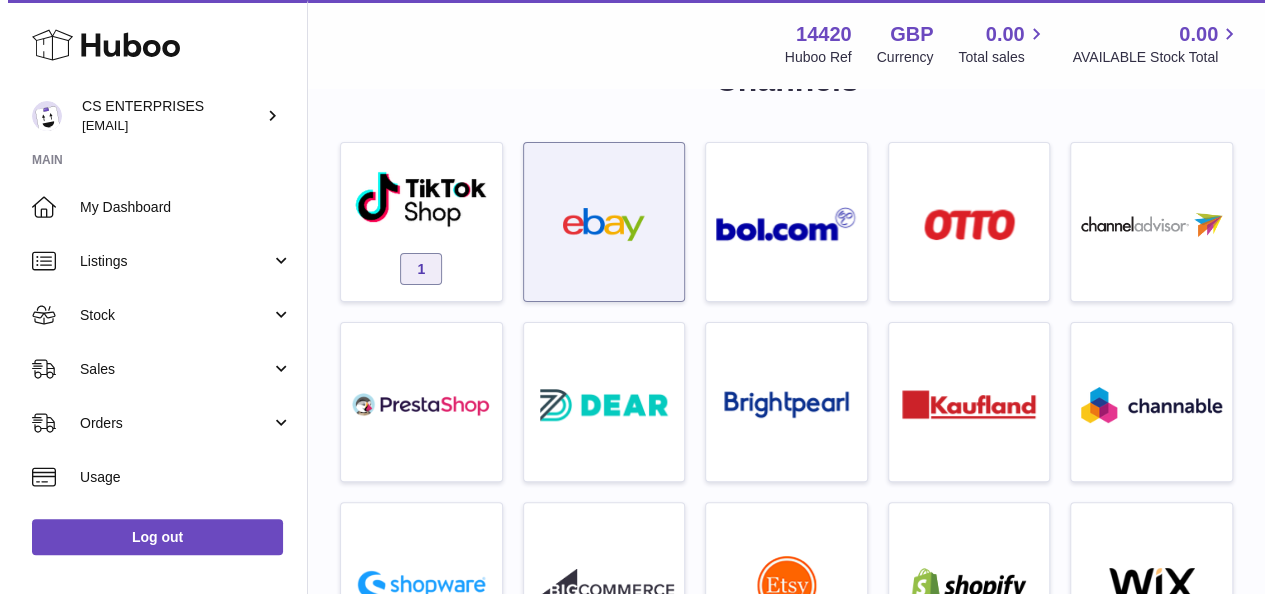 scroll, scrollTop: 0, scrollLeft: 0, axis: both 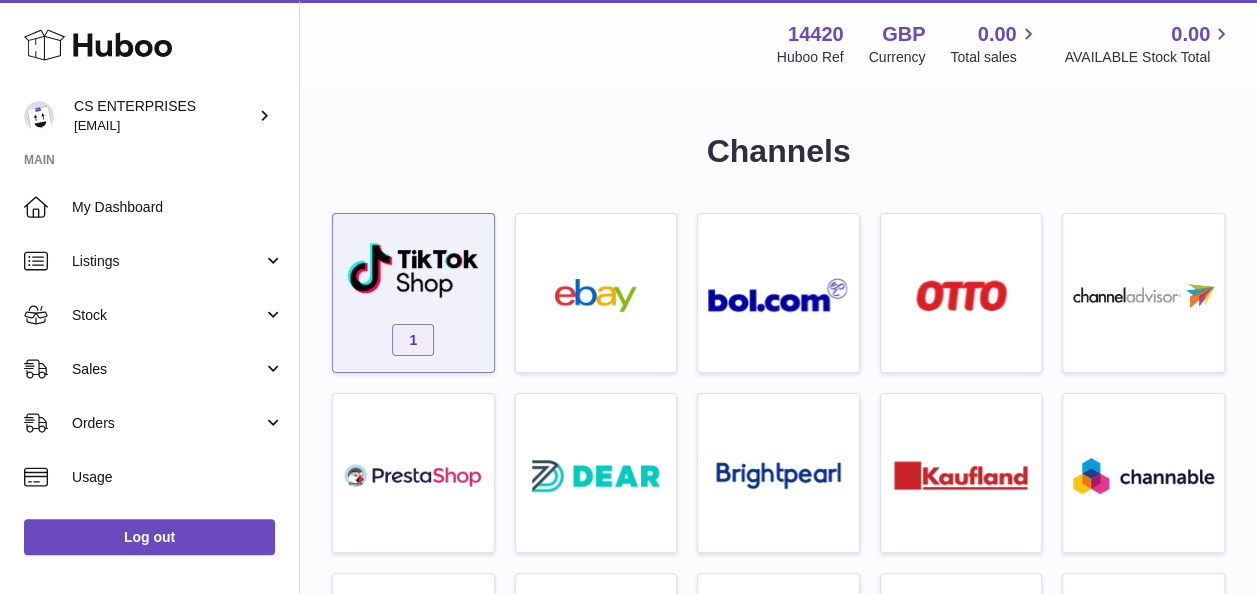 click at bounding box center [413, 270] 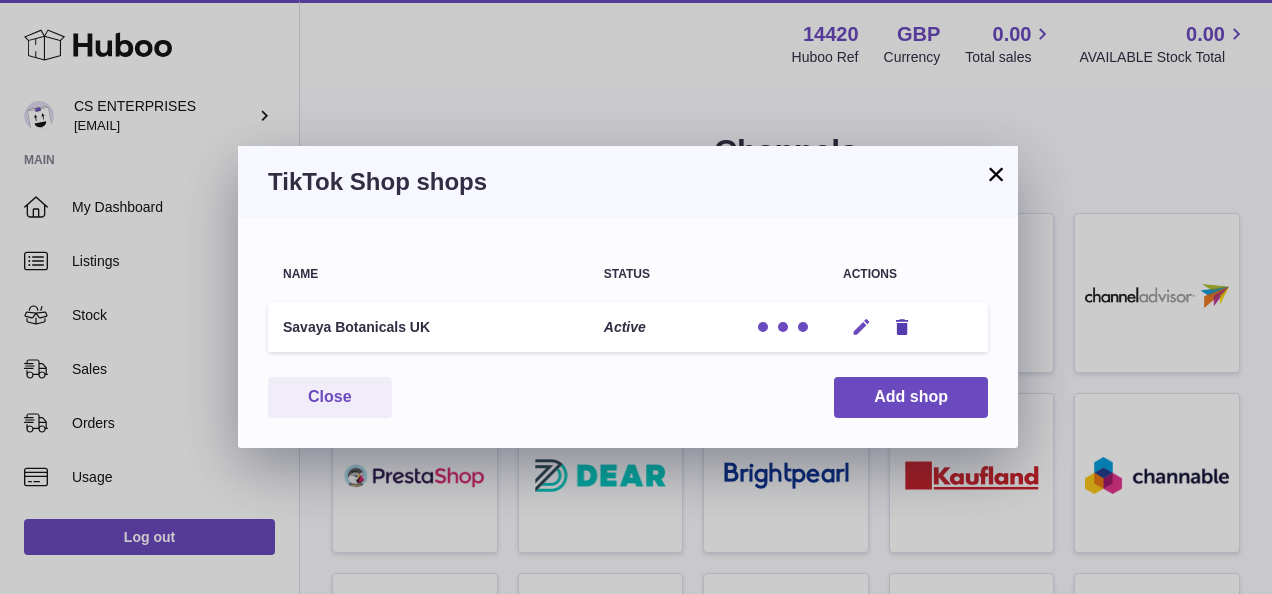 click at bounding box center [861, 327] 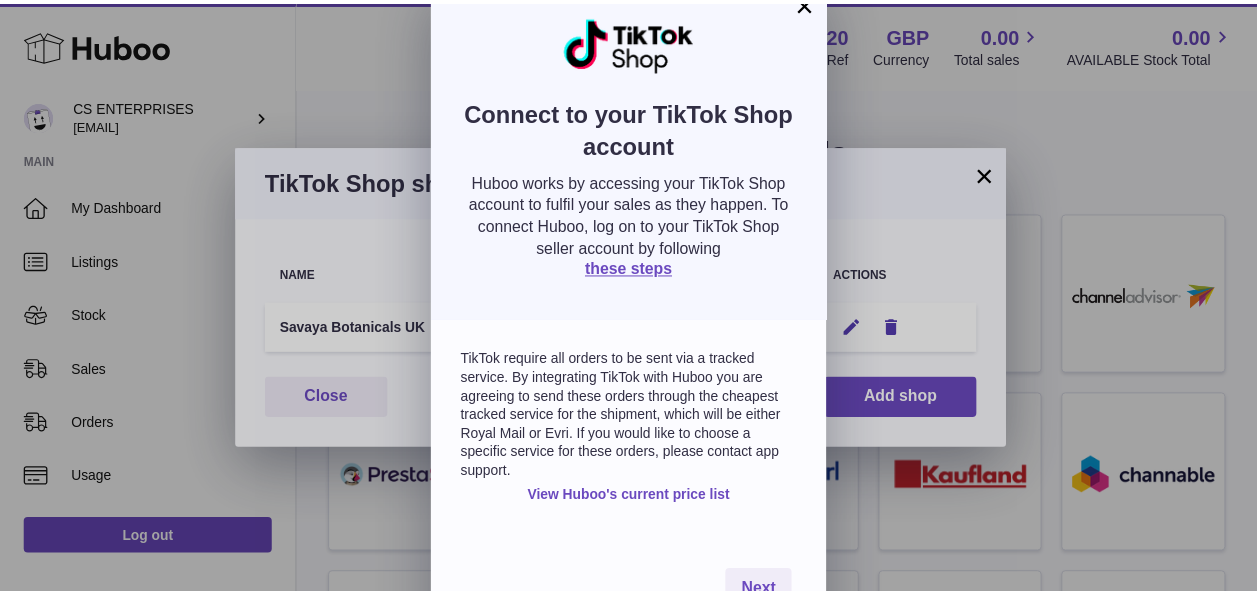 scroll, scrollTop: 0, scrollLeft: 0, axis: both 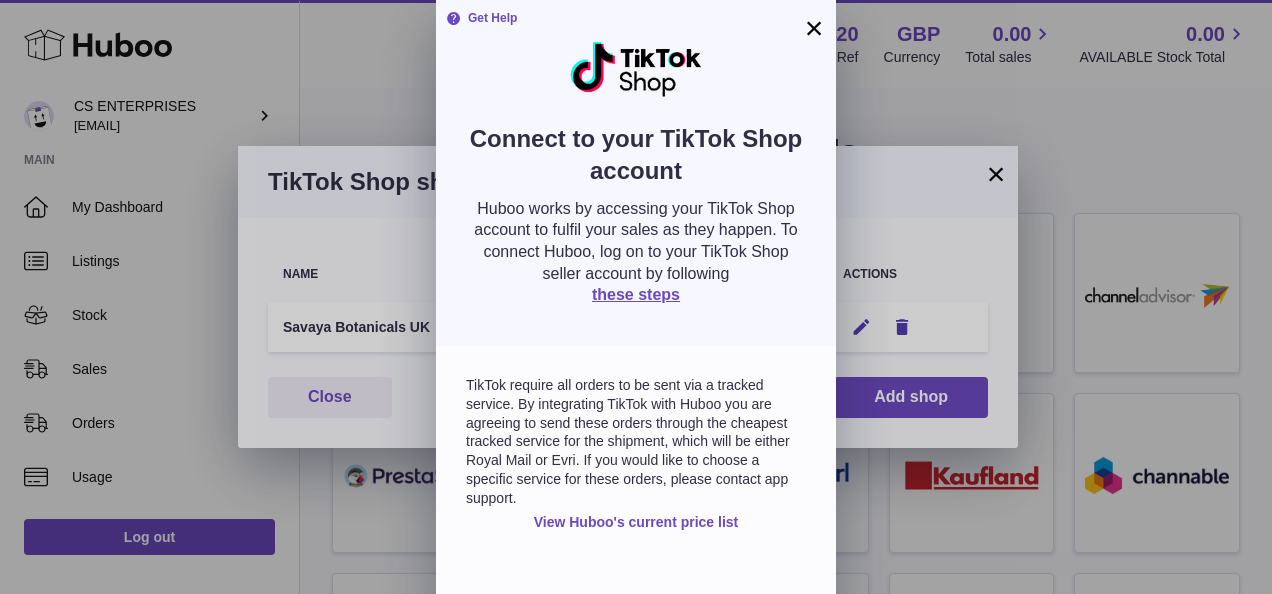 click on "×" at bounding box center [814, 28] 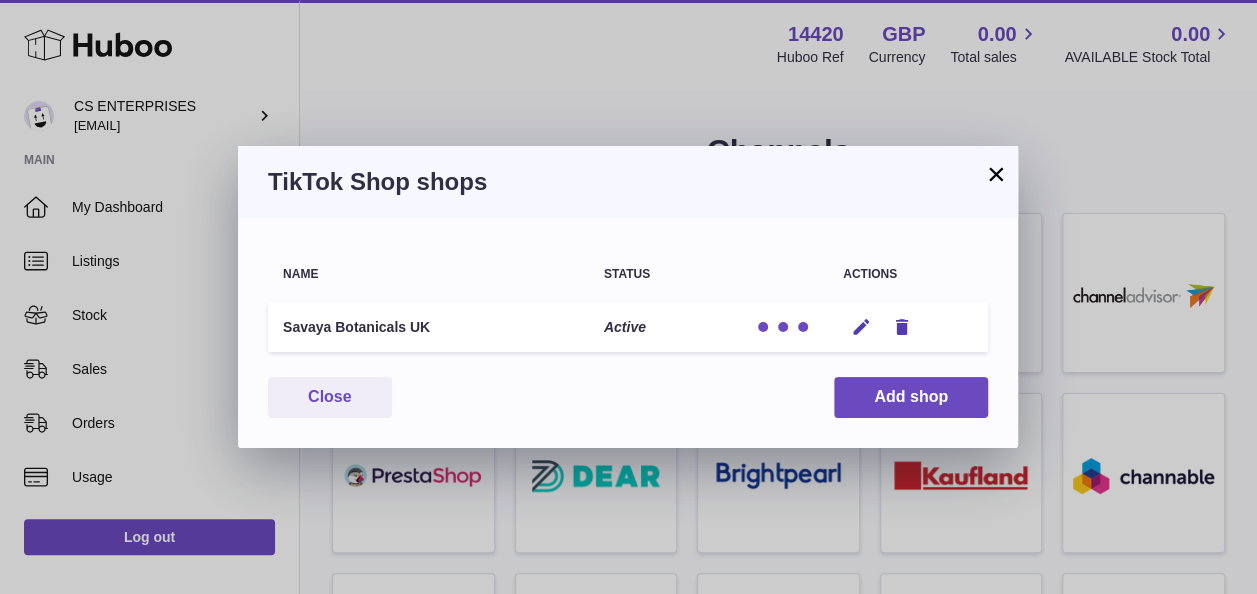 click on "×" at bounding box center (996, 174) 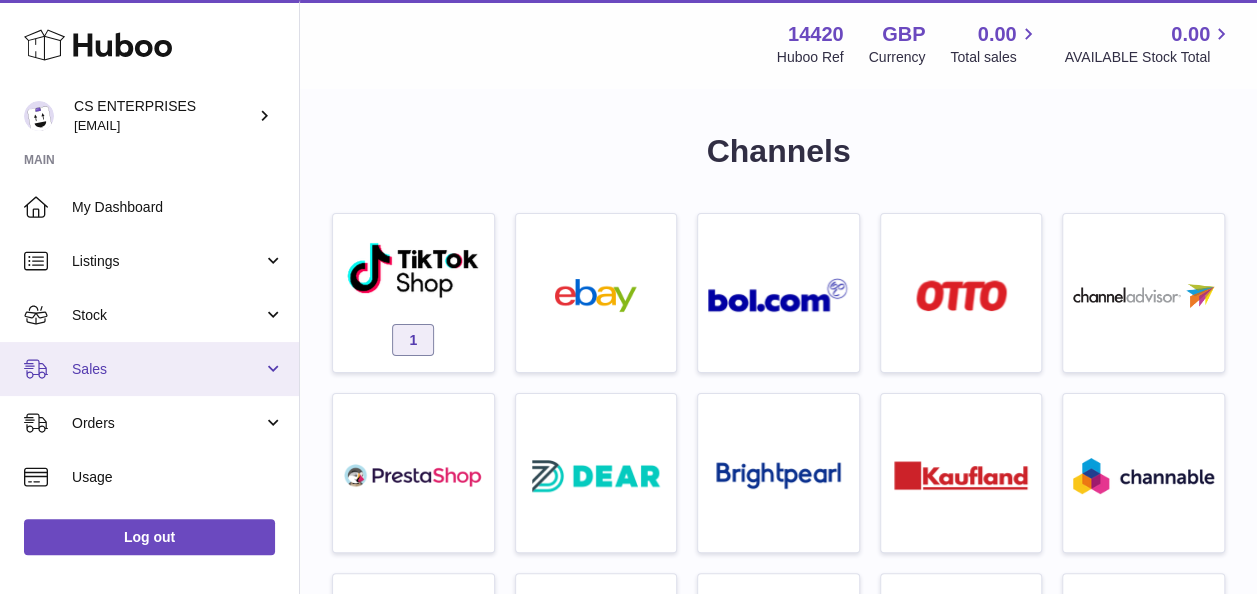 click on "Sales" at bounding box center [167, 369] 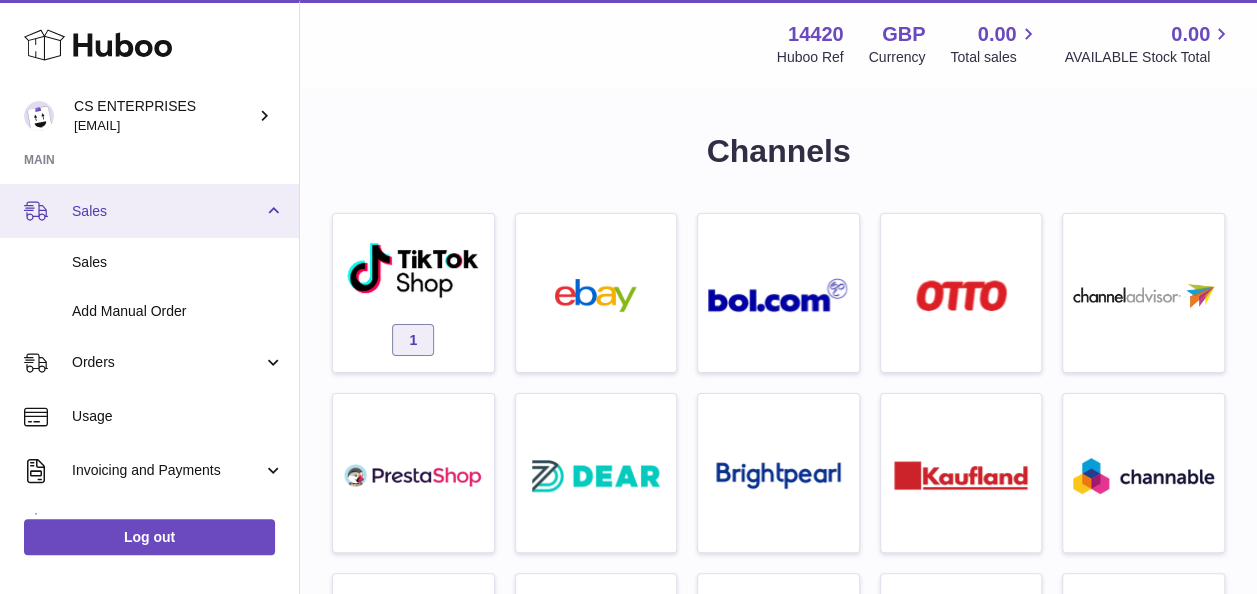 scroll, scrollTop: 156, scrollLeft: 0, axis: vertical 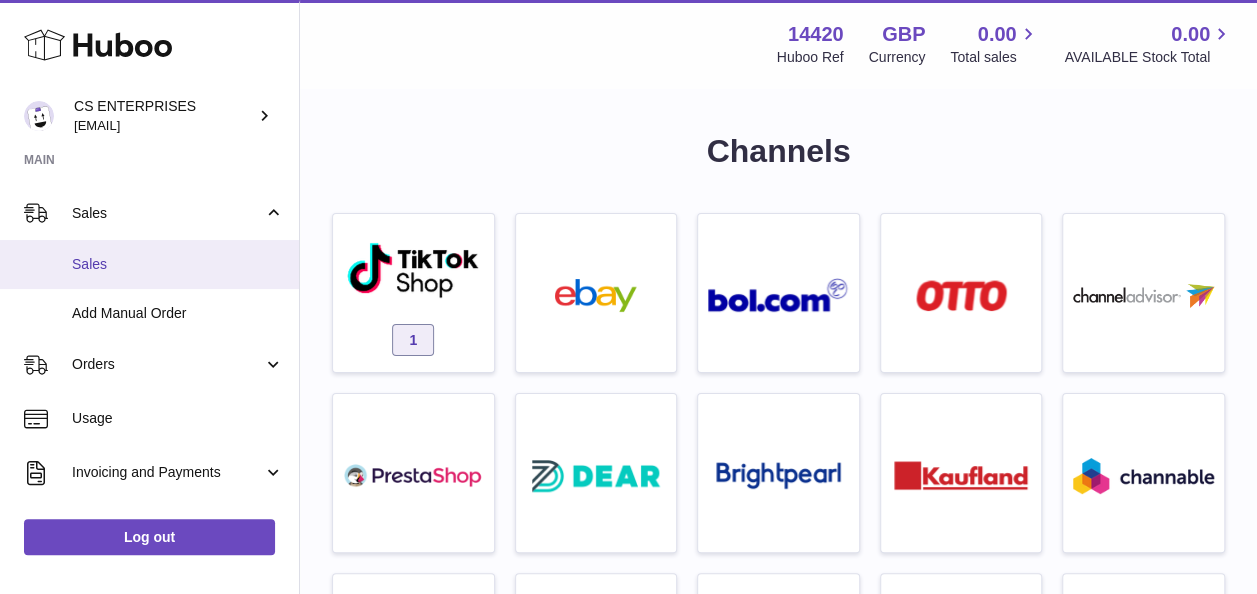 click on "Sales" at bounding box center (178, 264) 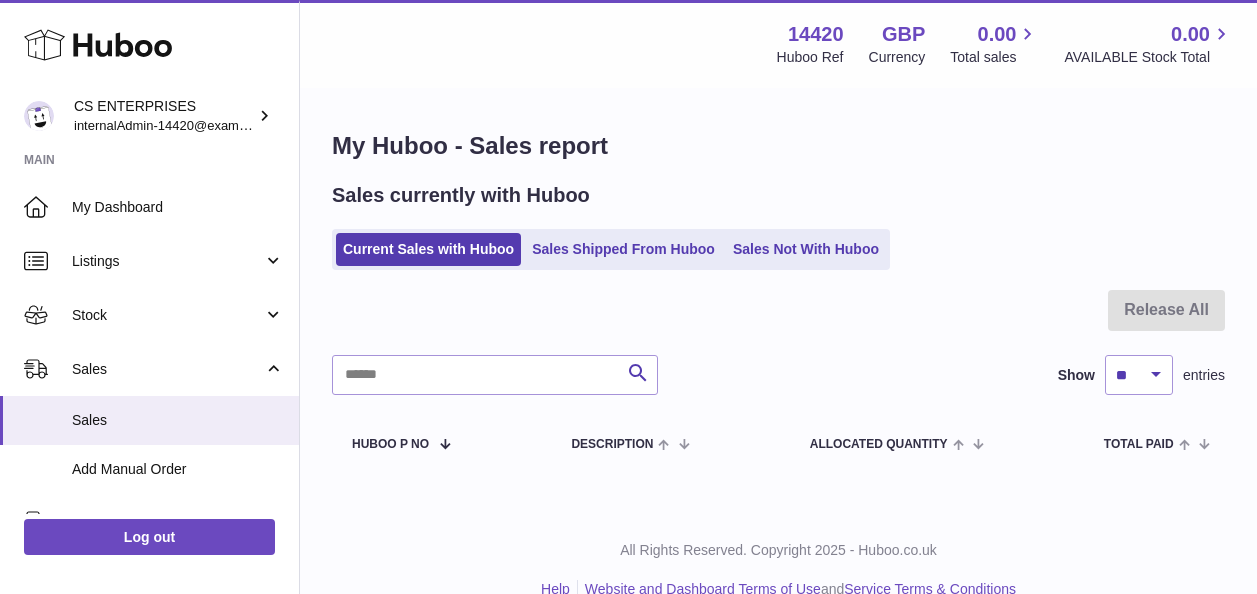 scroll, scrollTop: 0, scrollLeft: 0, axis: both 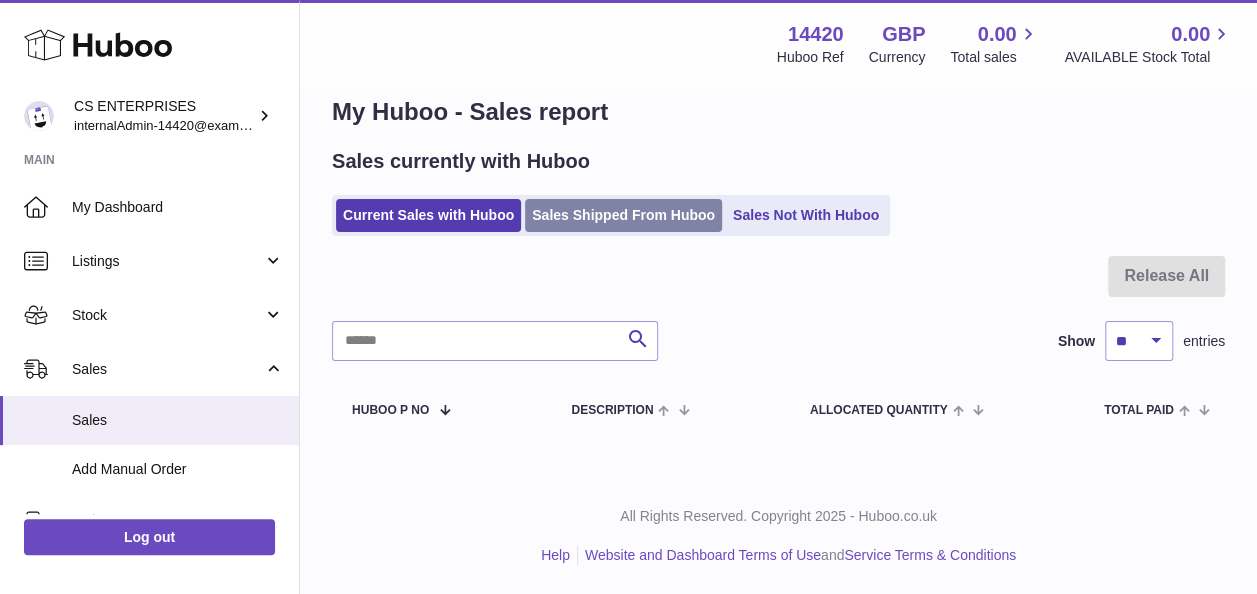 click on "Sales Shipped From Huboo" at bounding box center (623, 215) 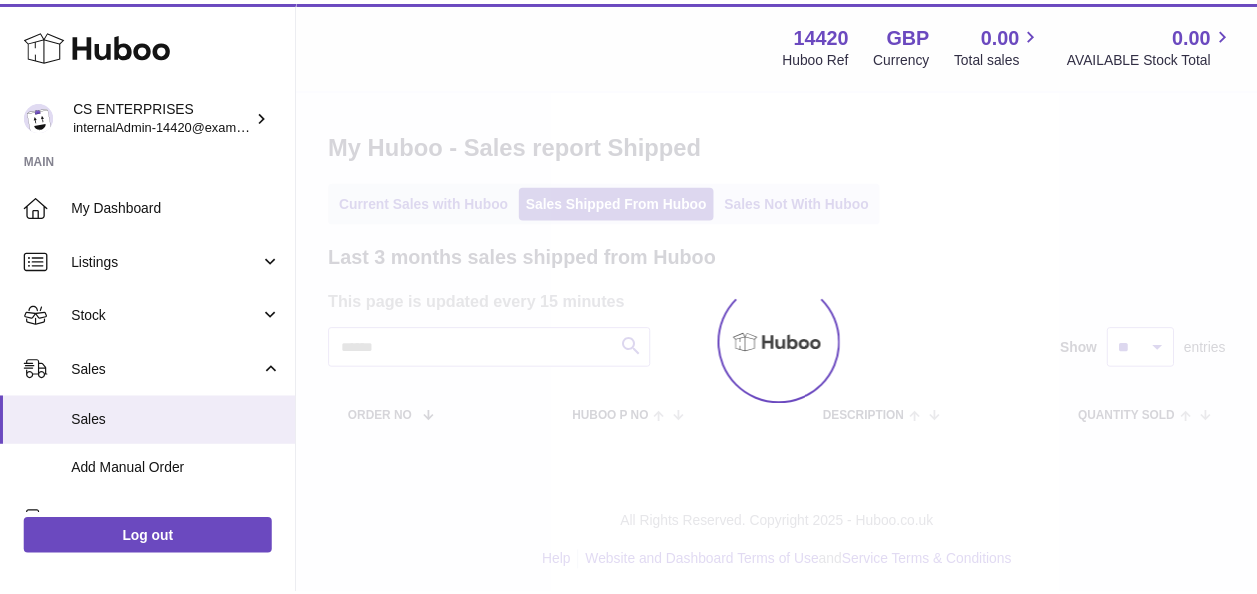 scroll, scrollTop: 0, scrollLeft: 0, axis: both 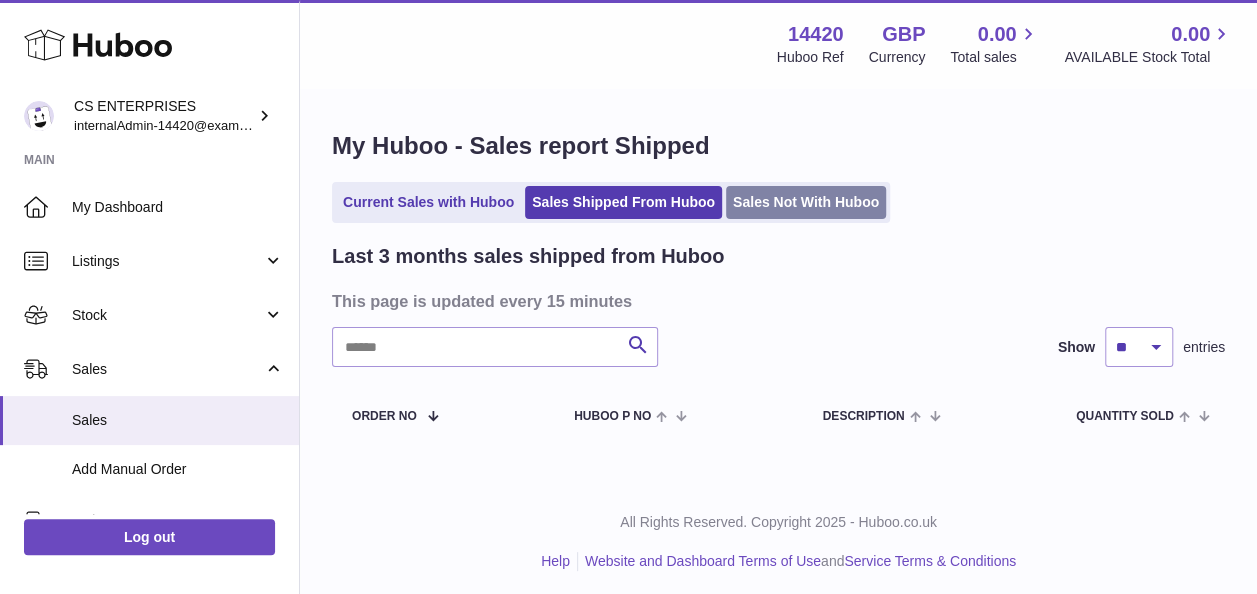 click on "Sales Not With Huboo" at bounding box center (806, 202) 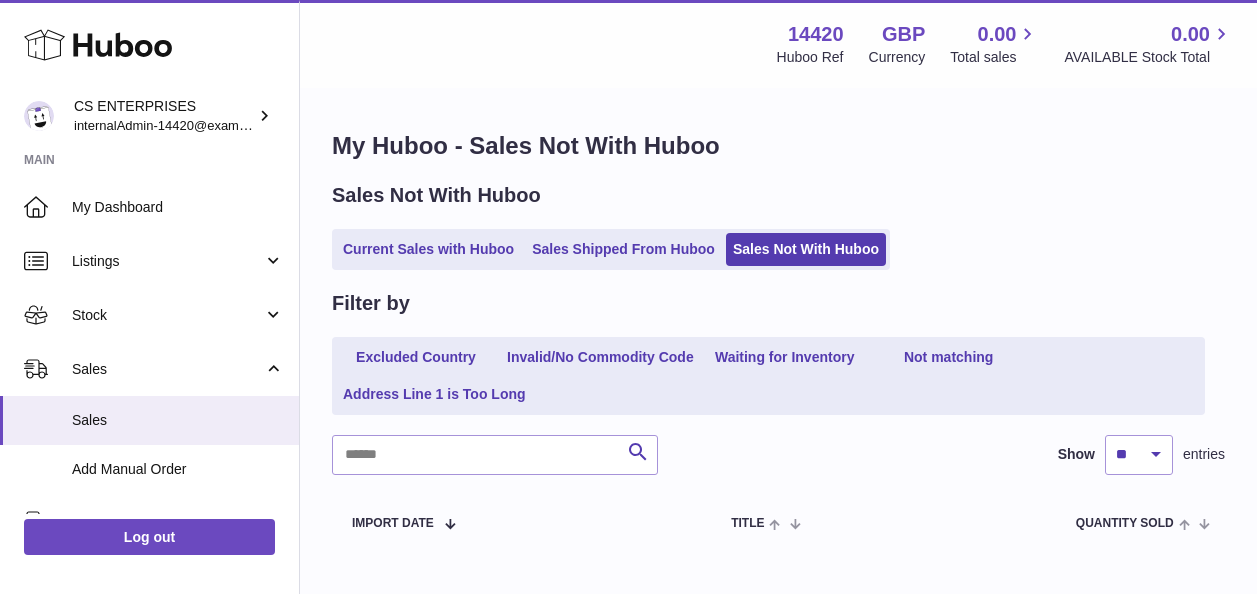 scroll, scrollTop: 0, scrollLeft: 0, axis: both 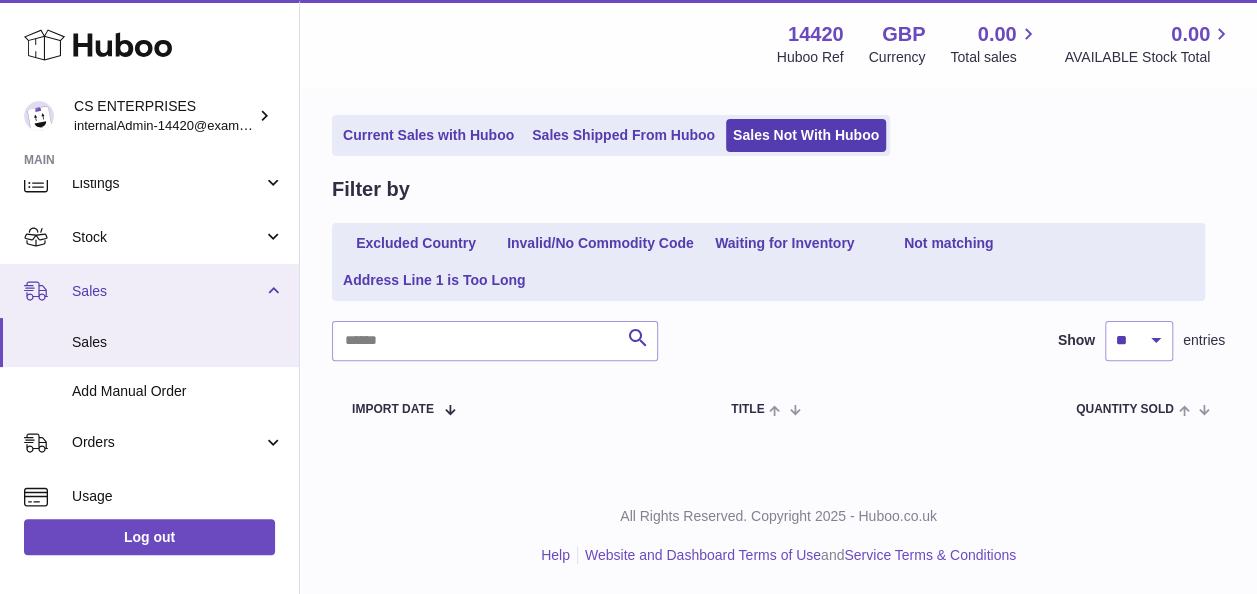 click on "Sales" at bounding box center (149, 291) 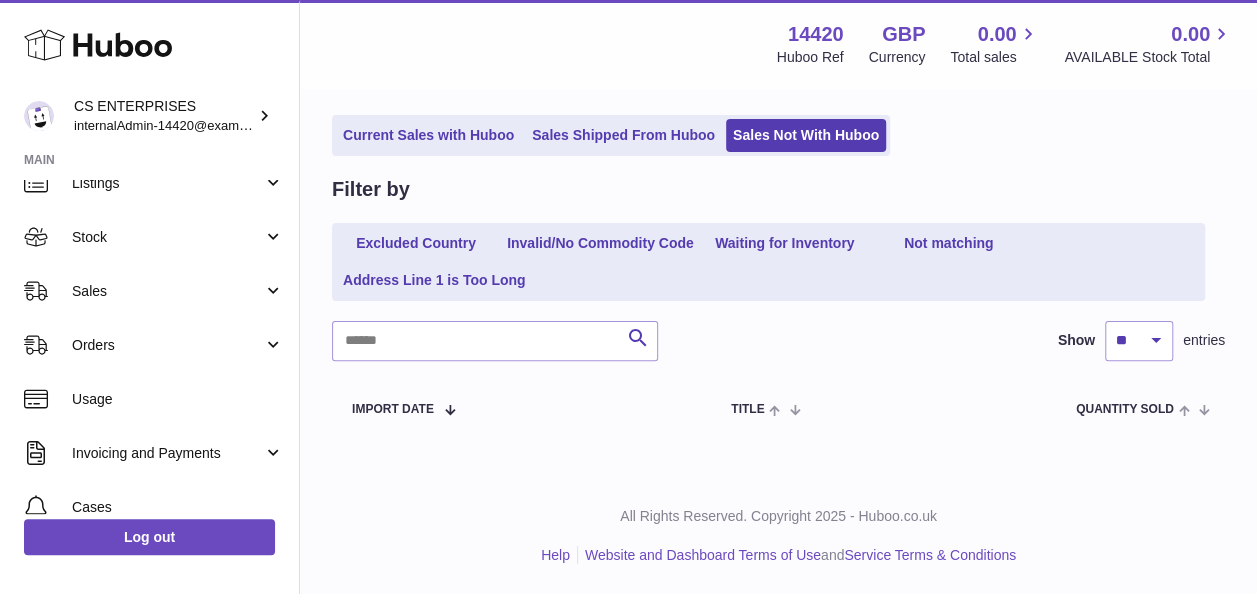 scroll, scrollTop: 0, scrollLeft: 0, axis: both 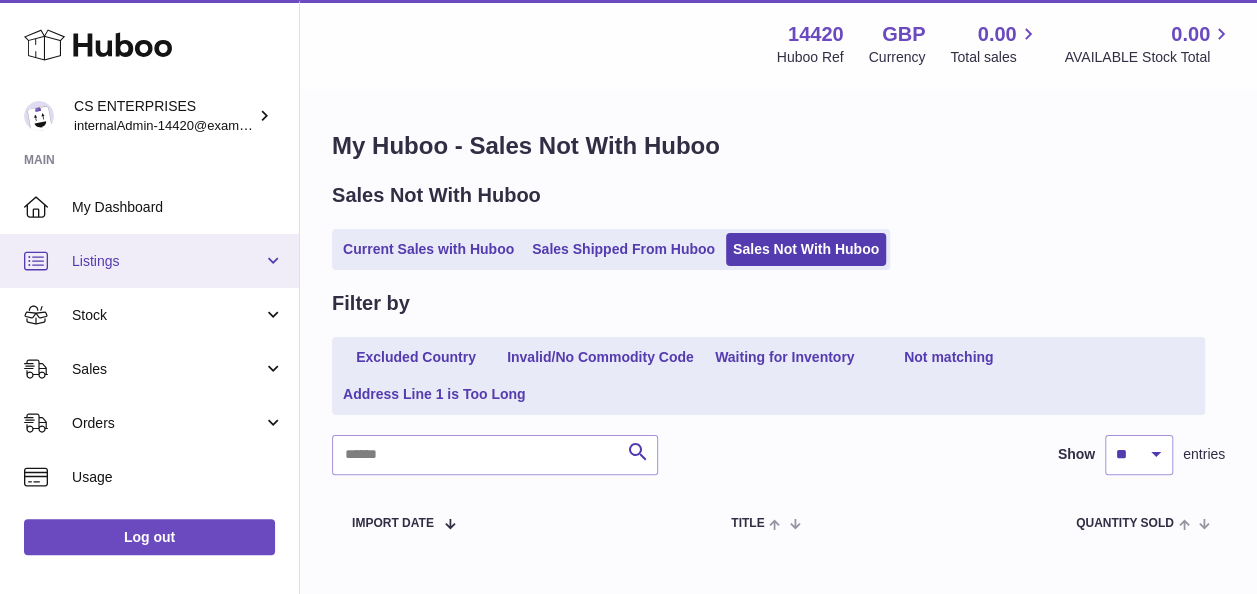 click on "Listings" at bounding box center (167, 261) 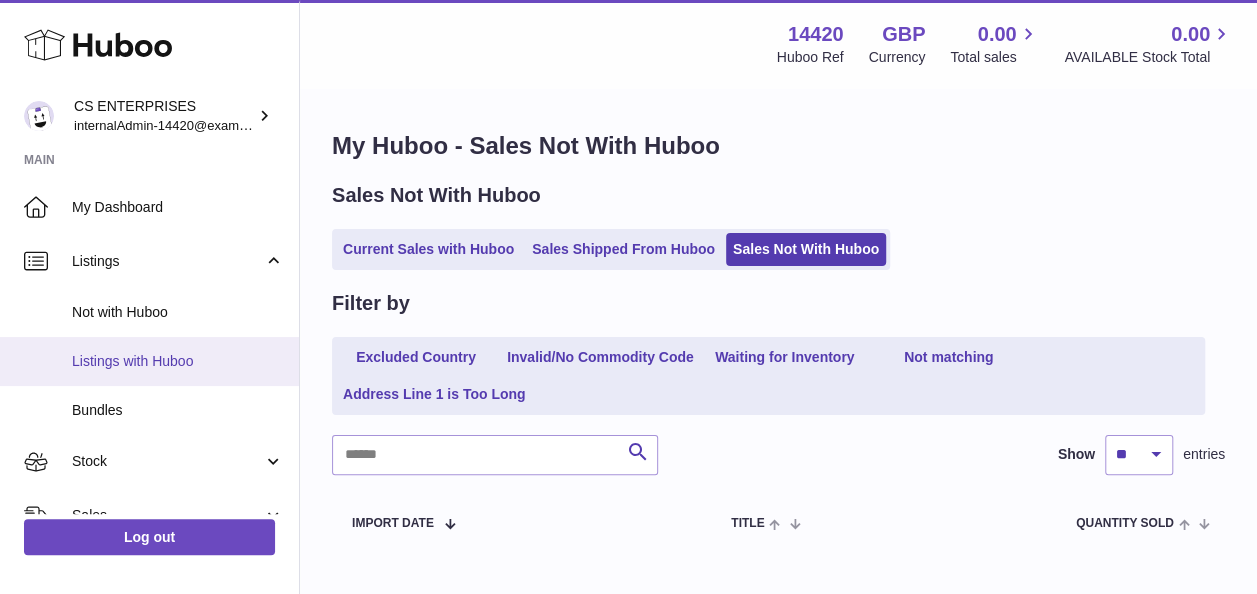 click on "Listings with Huboo" at bounding box center (178, 361) 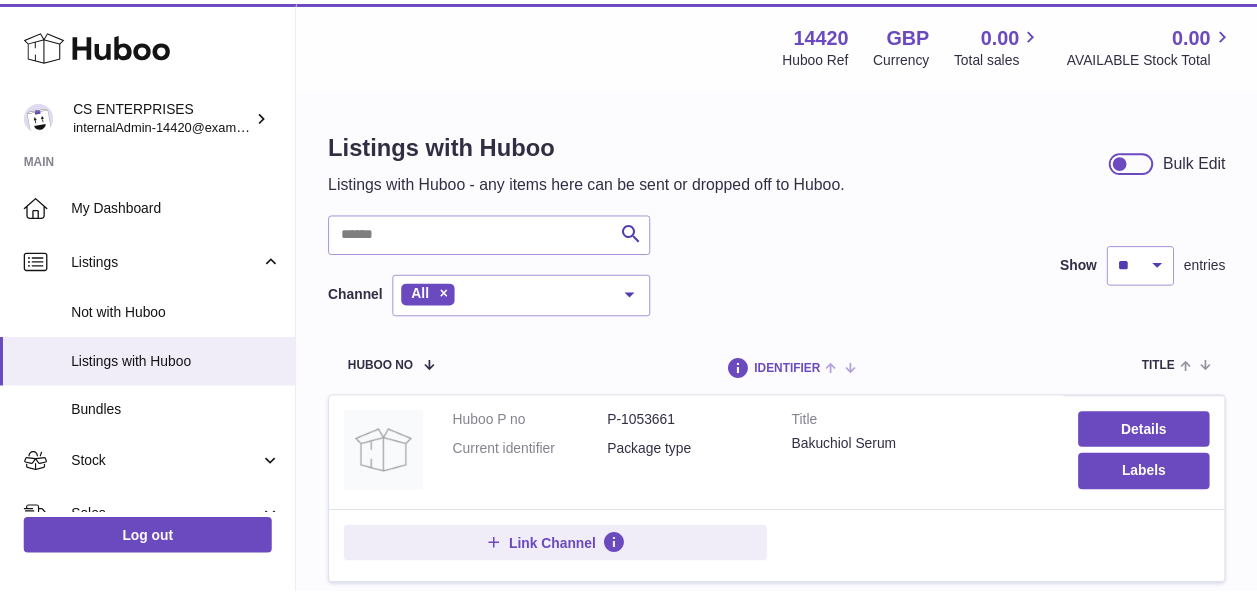scroll, scrollTop: 0, scrollLeft: 0, axis: both 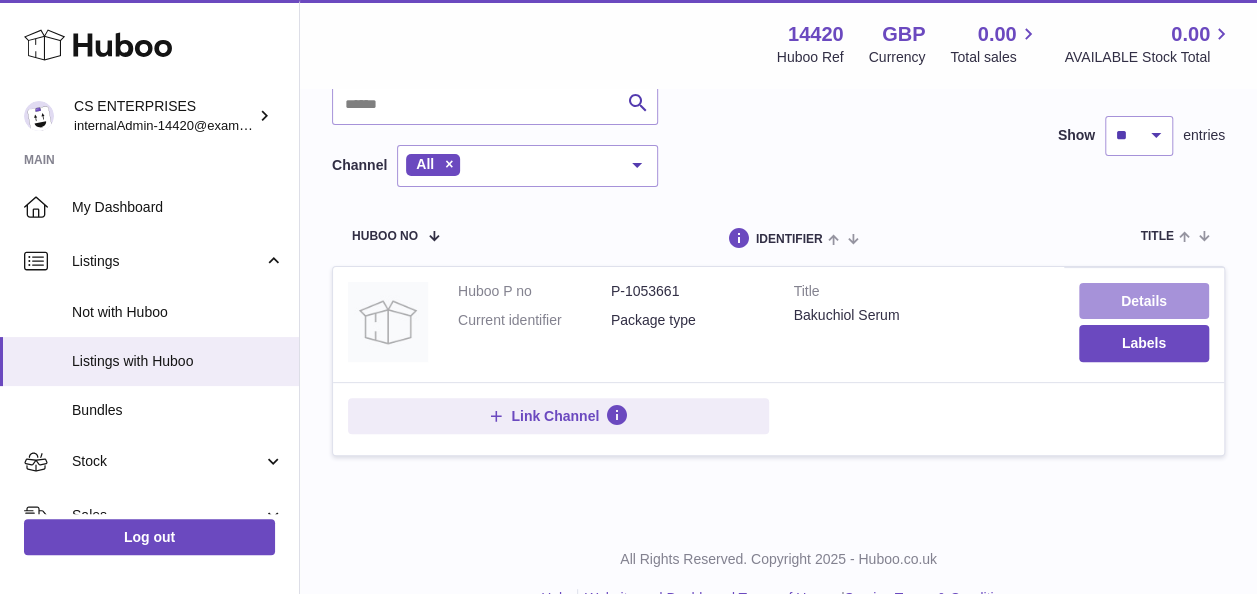 click on "Details" at bounding box center (1144, 301) 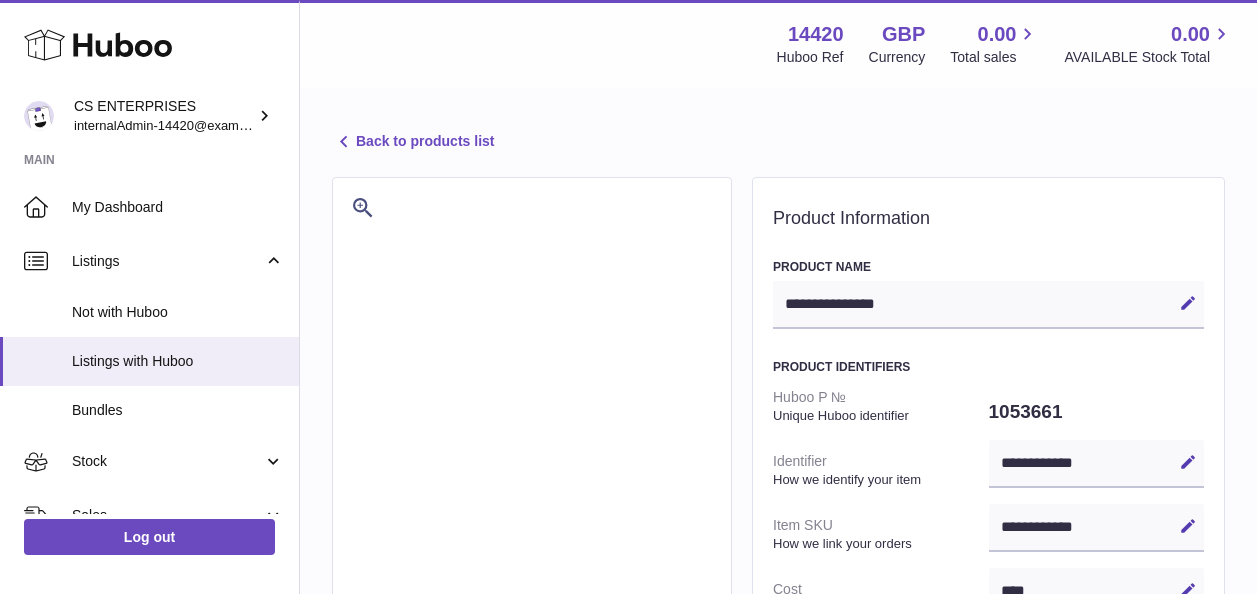 select on "***" 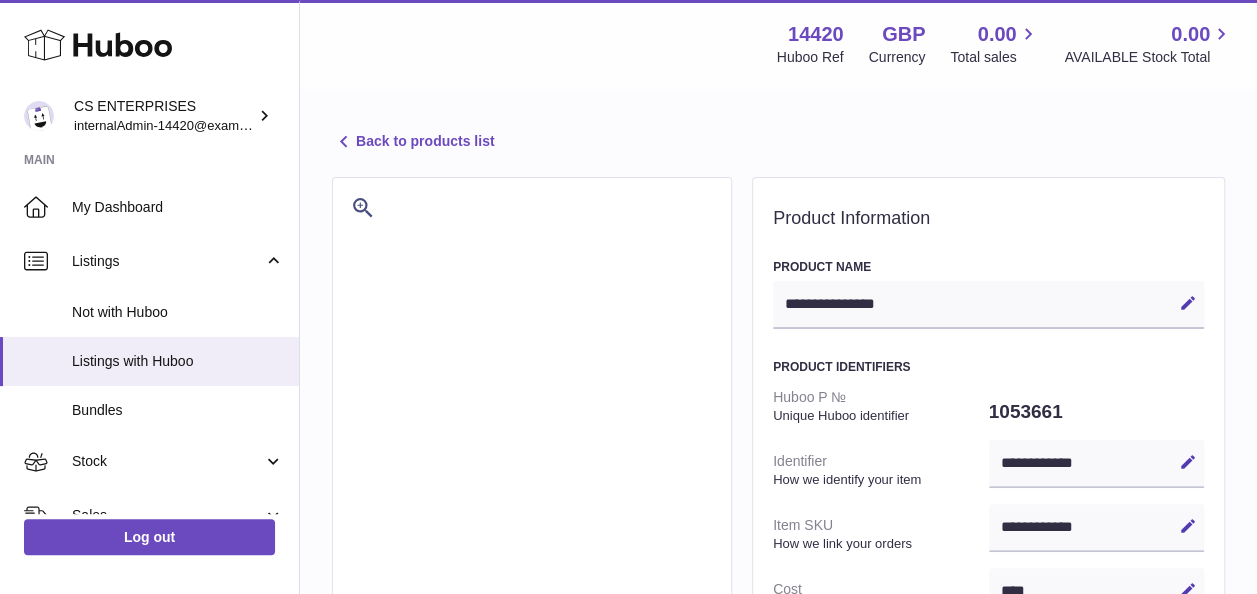 scroll, scrollTop: 0, scrollLeft: 0, axis: both 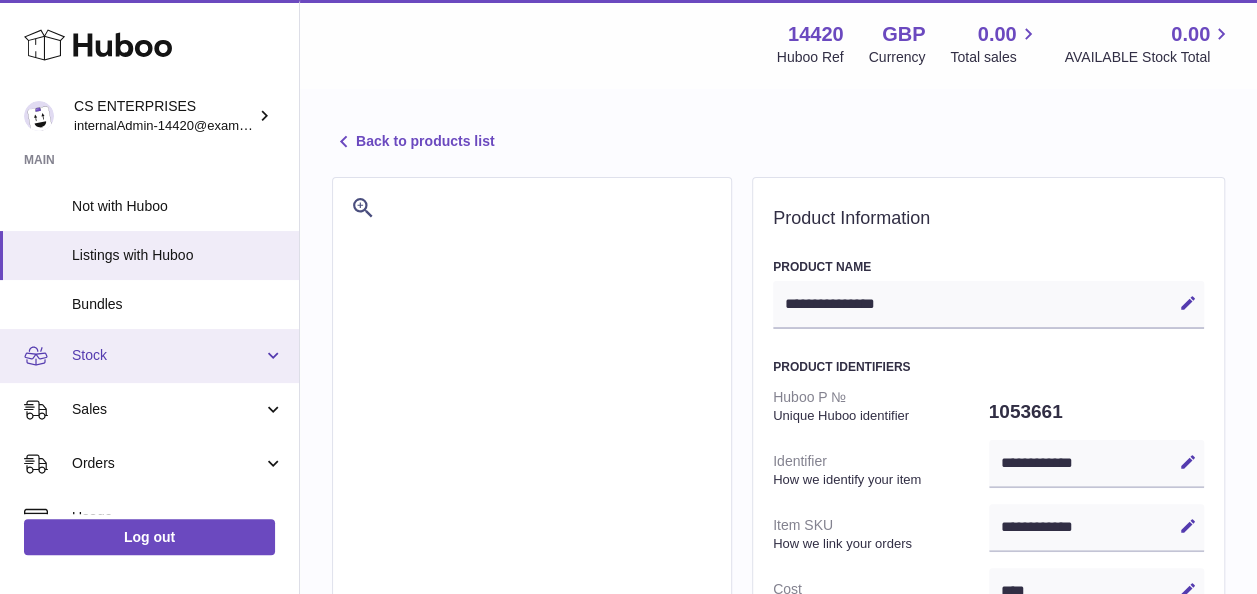 click on "Stock" at bounding box center [149, 356] 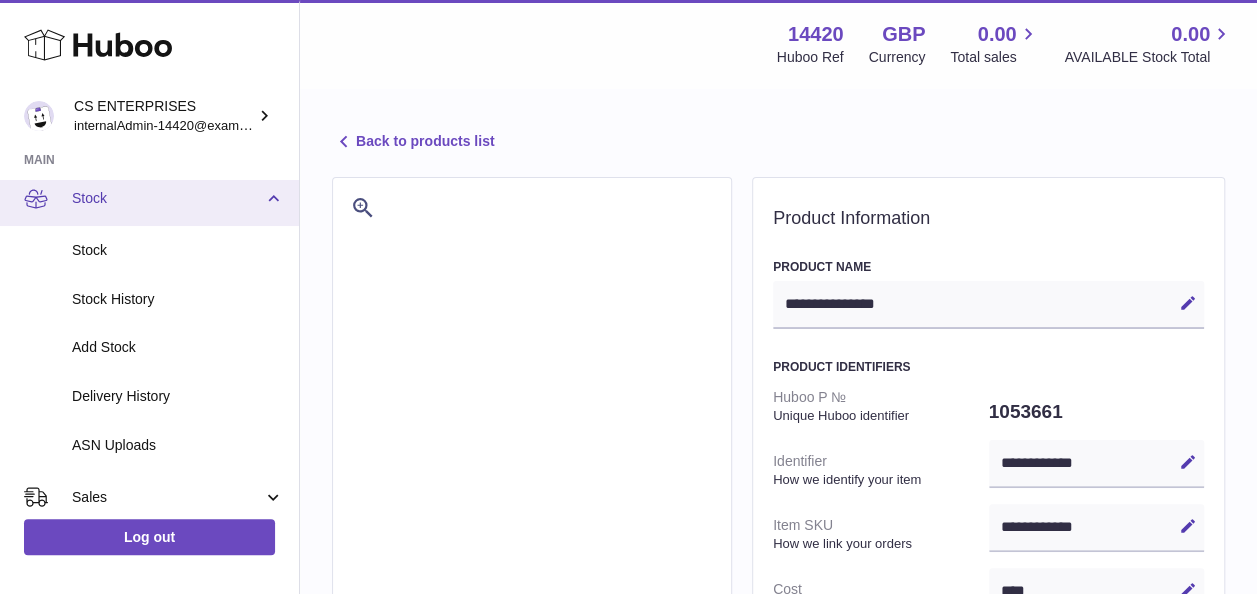 scroll, scrollTop: 264, scrollLeft: 0, axis: vertical 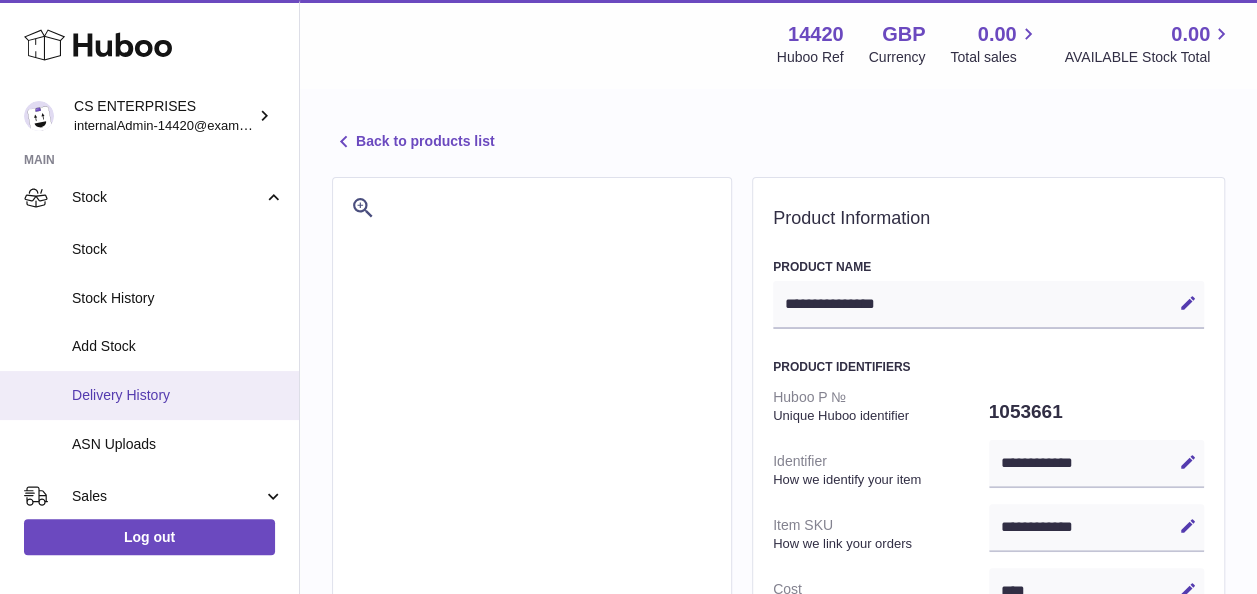 click on "Delivery History" at bounding box center (149, 395) 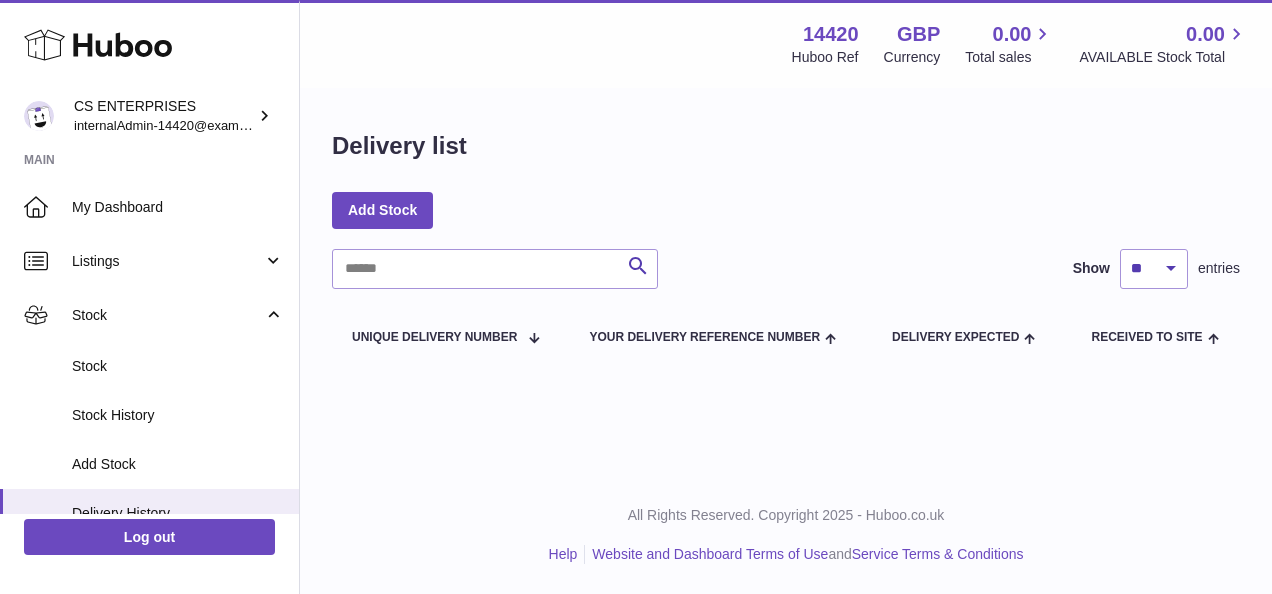 scroll, scrollTop: 0, scrollLeft: 0, axis: both 